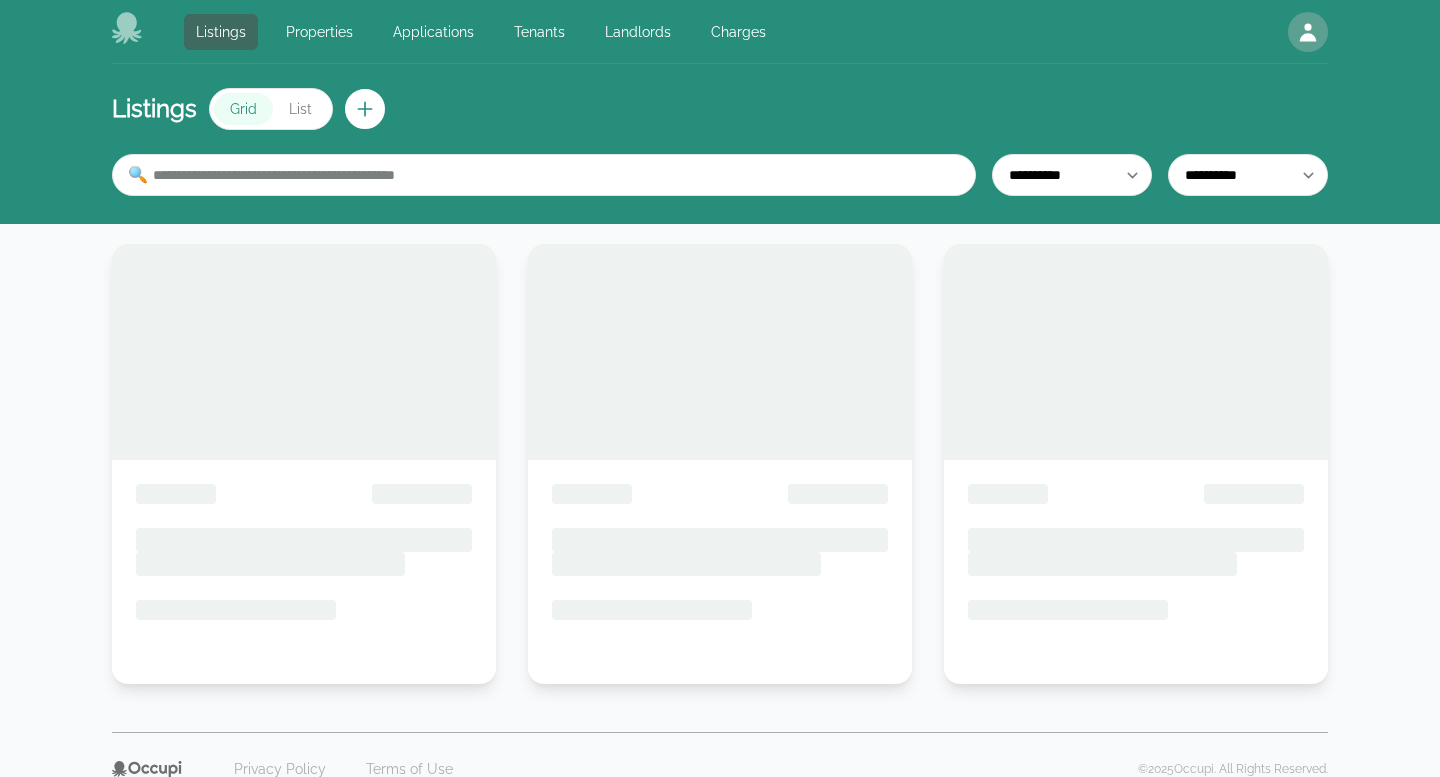 scroll, scrollTop: 0, scrollLeft: 0, axis: both 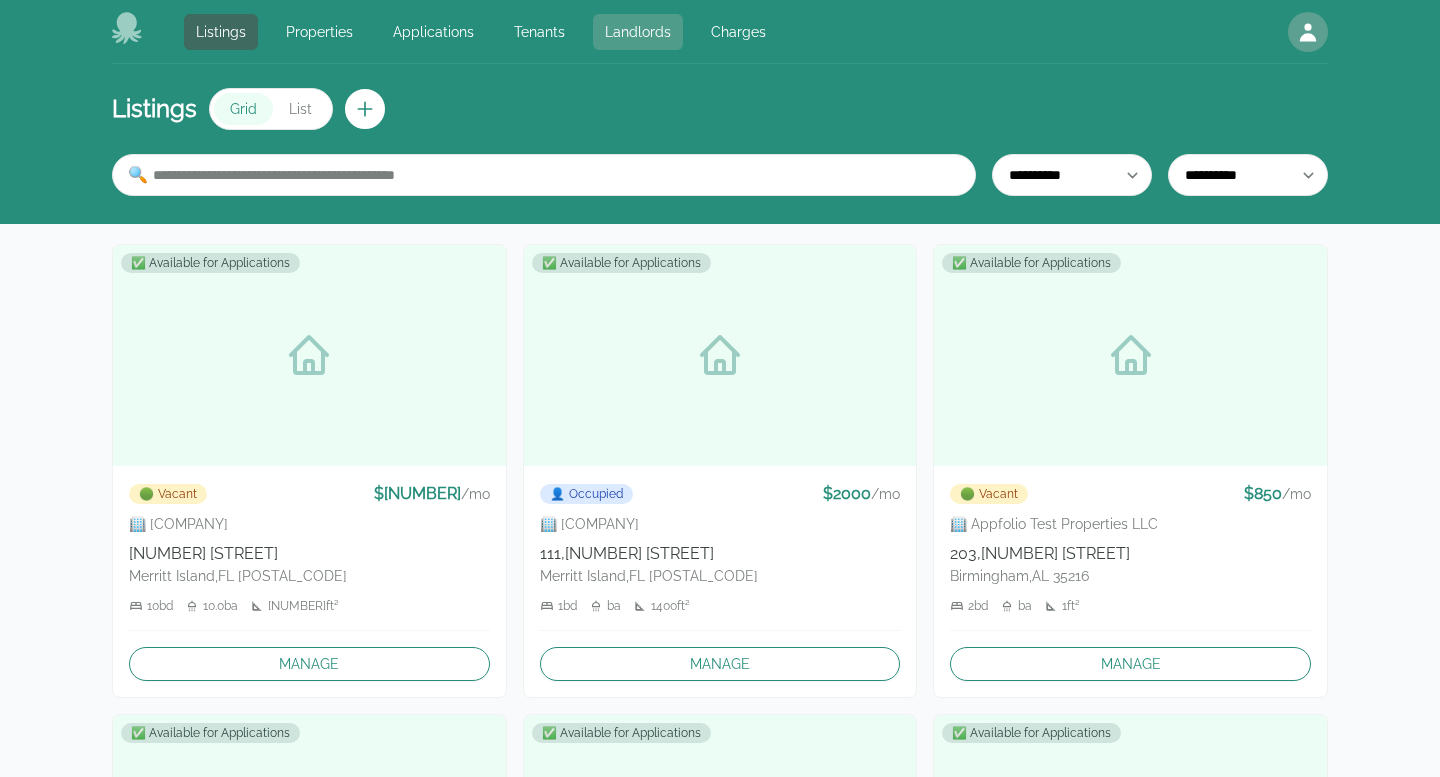 click on "Landlords" at bounding box center (638, 32) 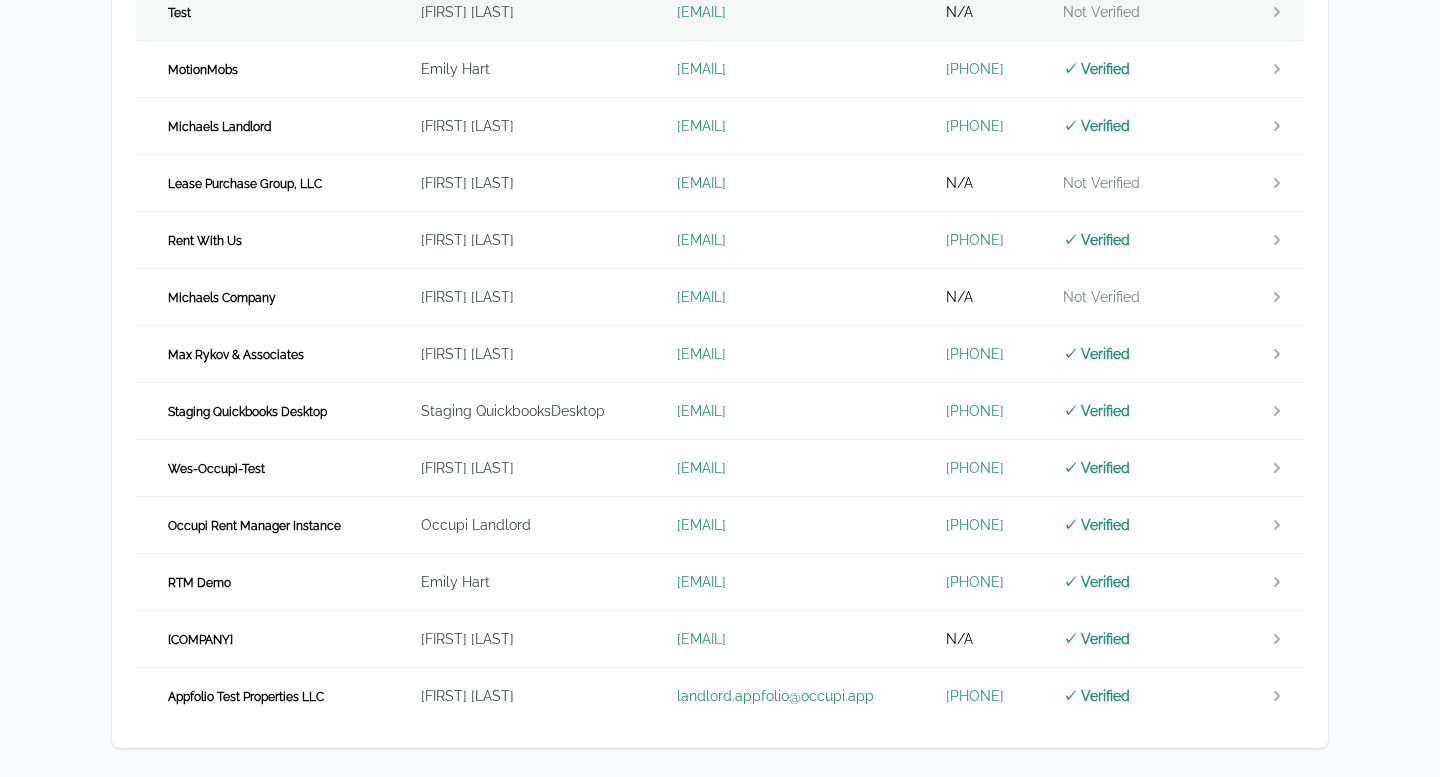 scroll, scrollTop: 758, scrollLeft: 0, axis: vertical 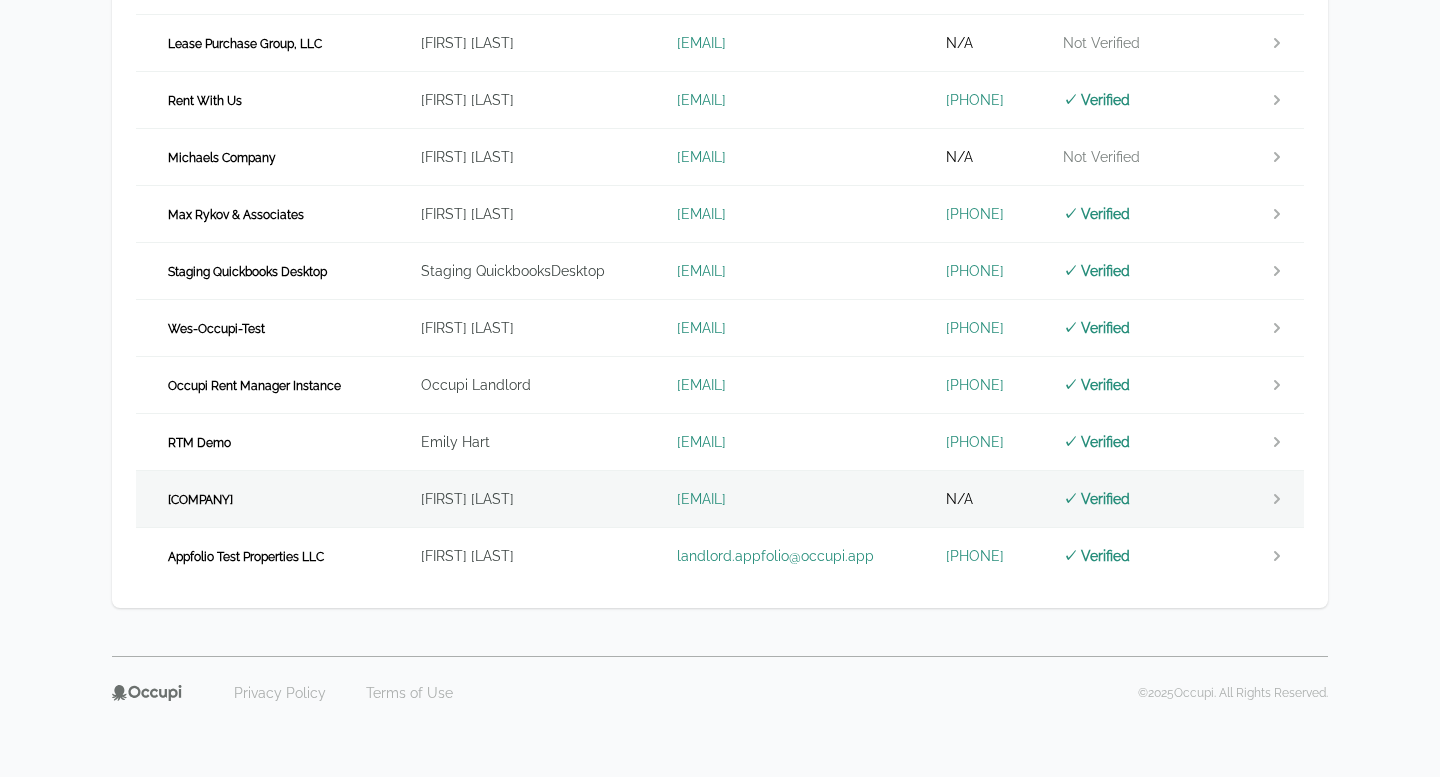 drag, startPoint x: 817, startPoint y: 498, endPoint x: 613, endPoint y: 487, distance: 204.29636 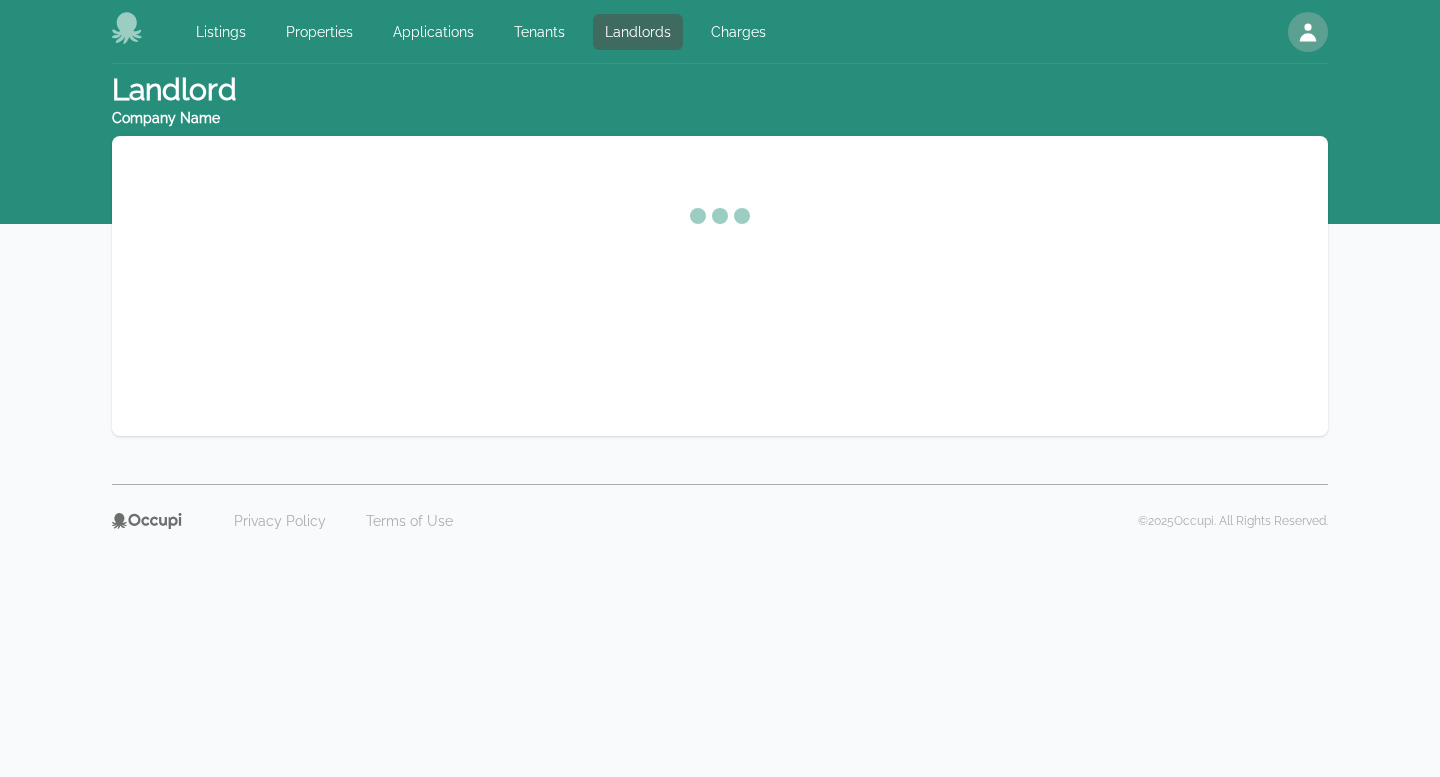 scroll, scrollTop: 0, scrollLeft: 0, axis: both 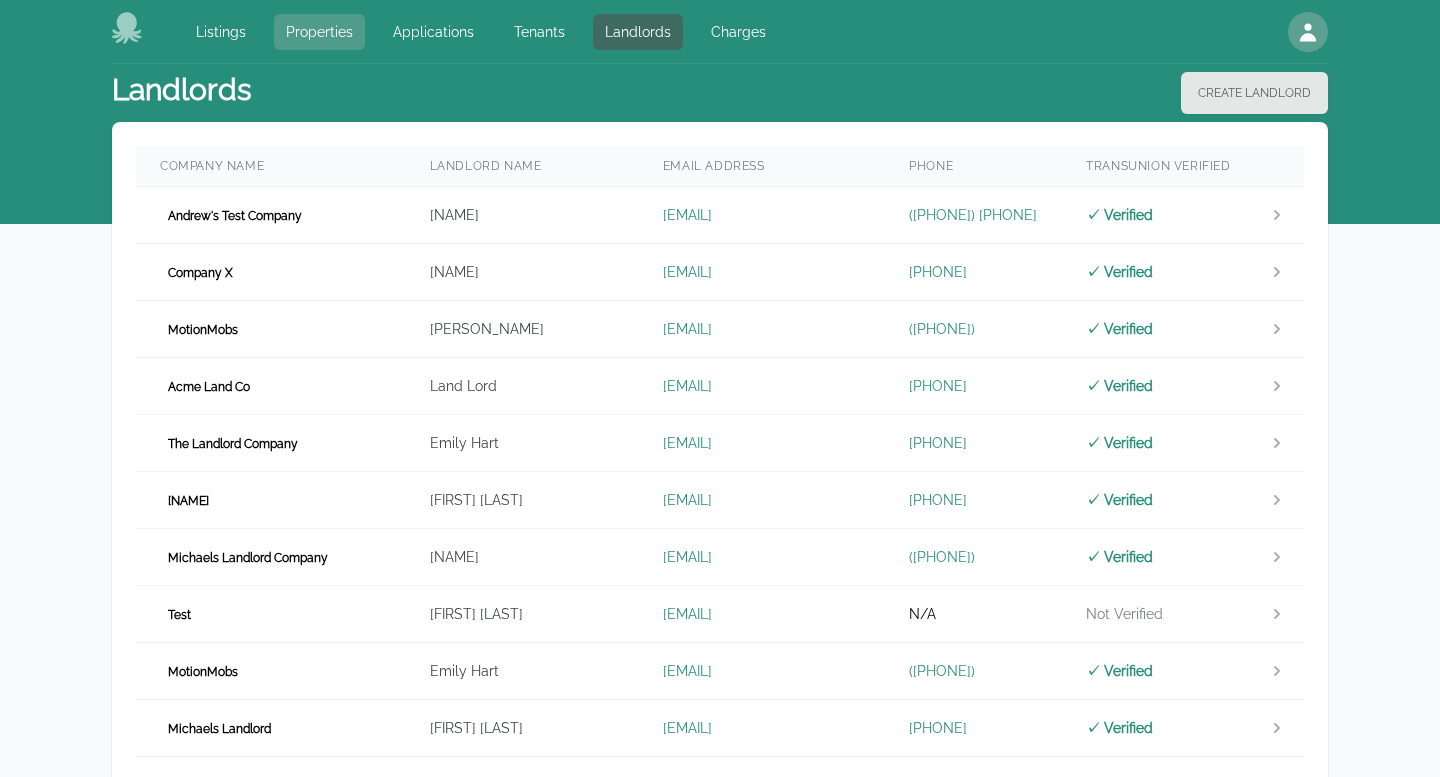 click on "Properties" at bounding box center [319, 32] 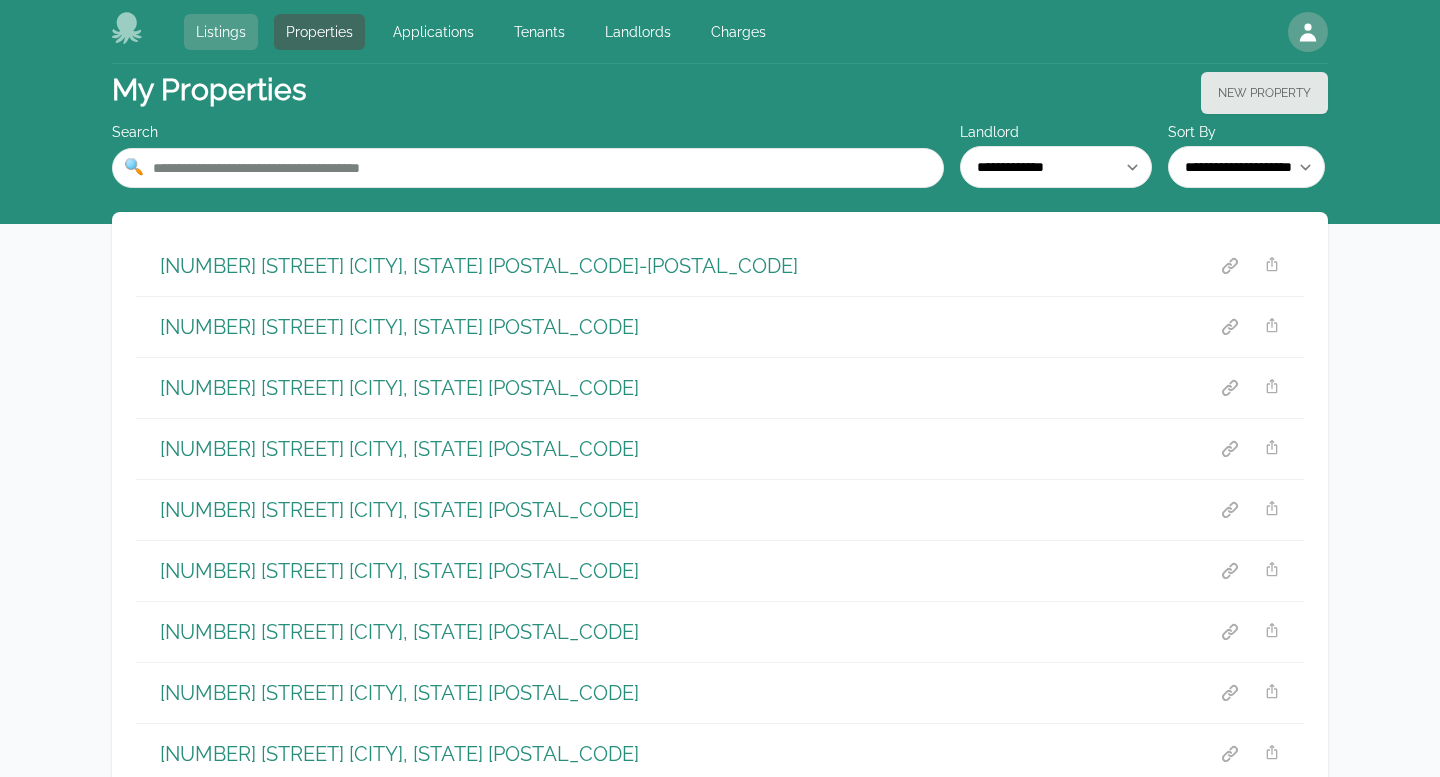 click on "Listings" at bounding box center (221, 32) 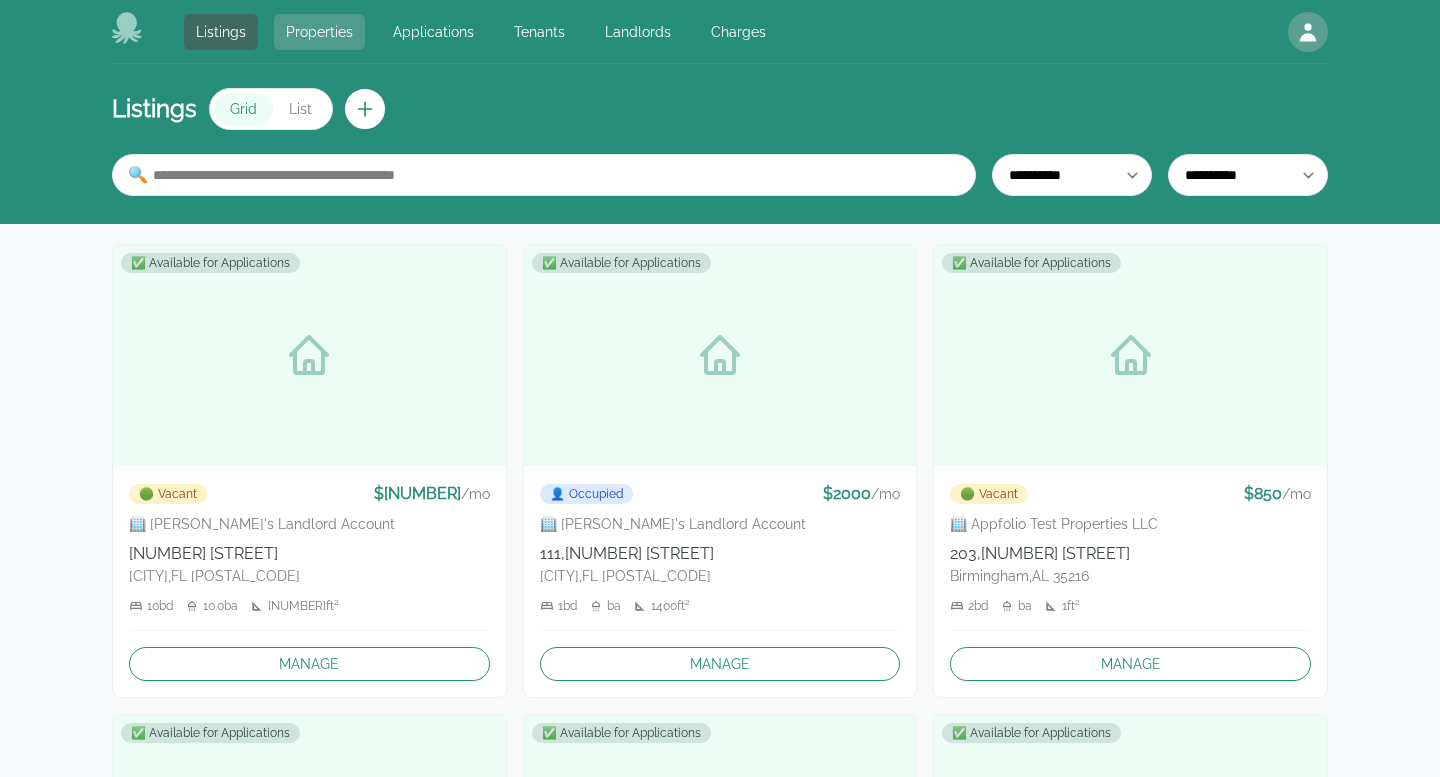 click on "Properties" at bounding box center [319, 32] 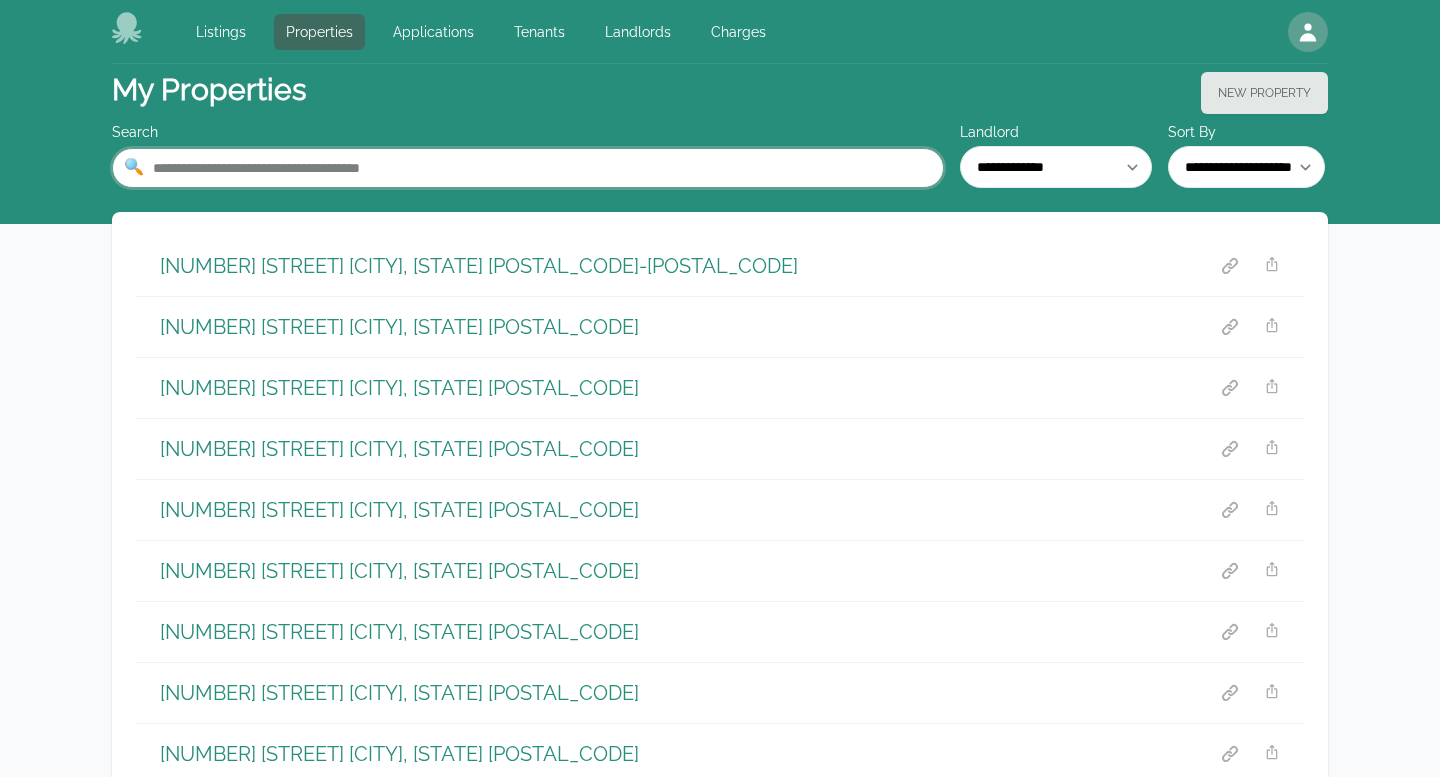 click at bounding box center (528, 168) 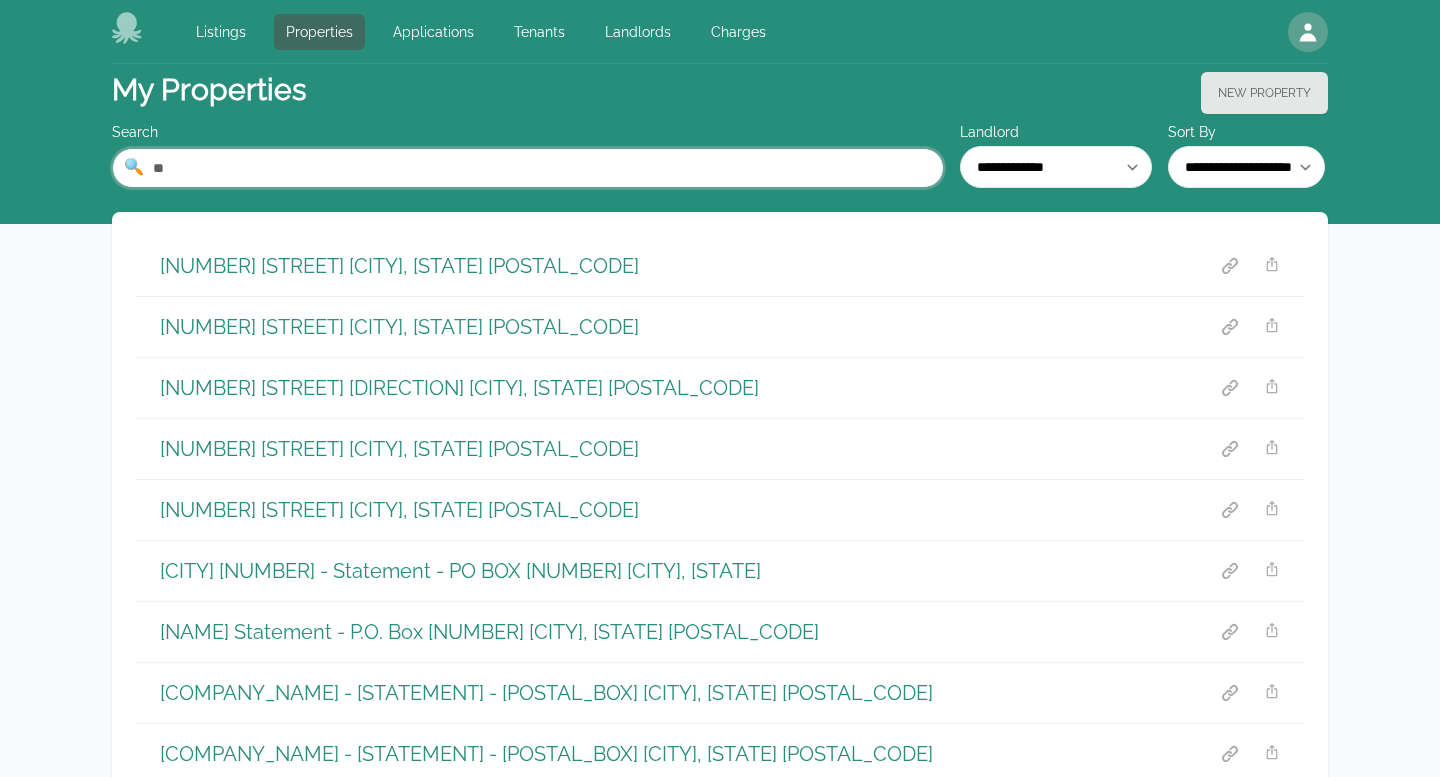 type on "*" 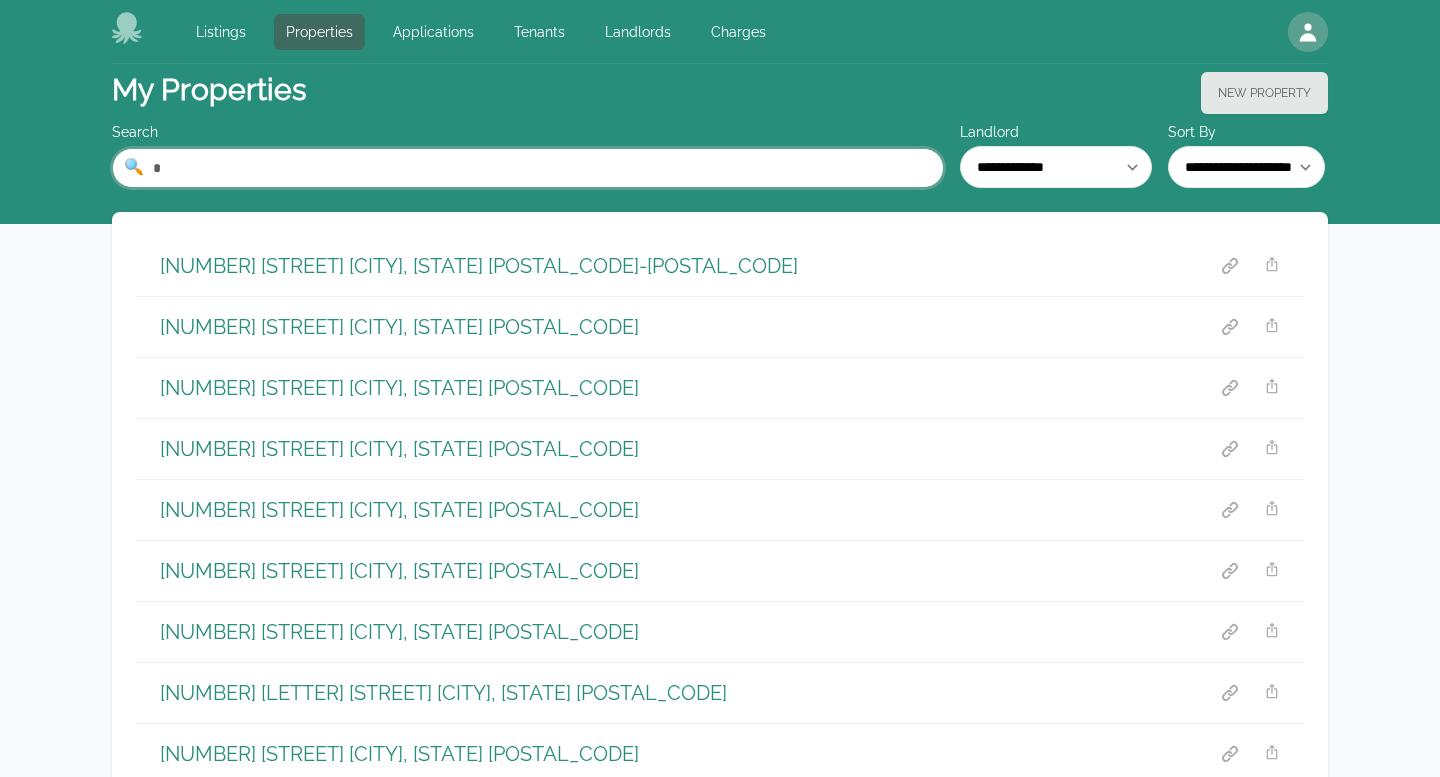 type 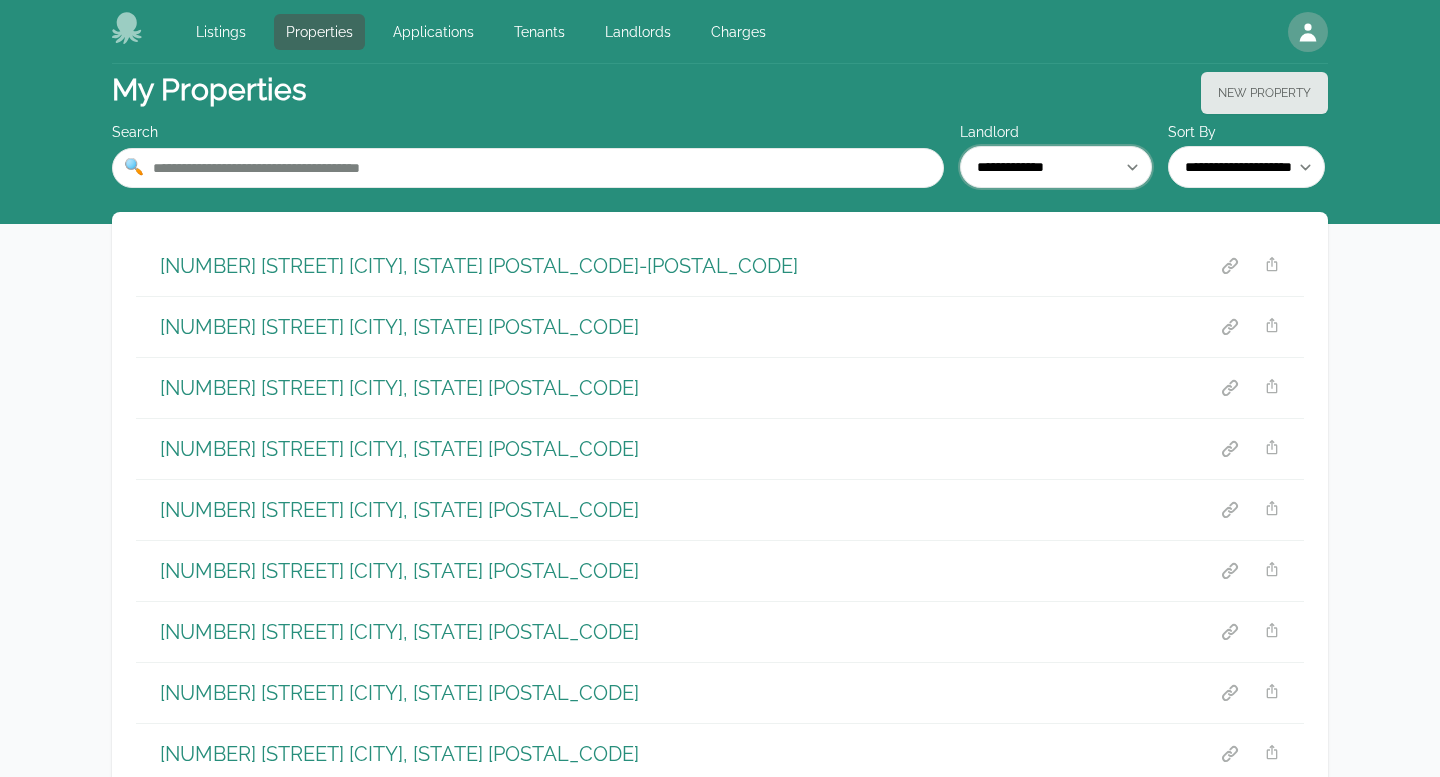 click on "**********" at bounding box center (1056, 167) 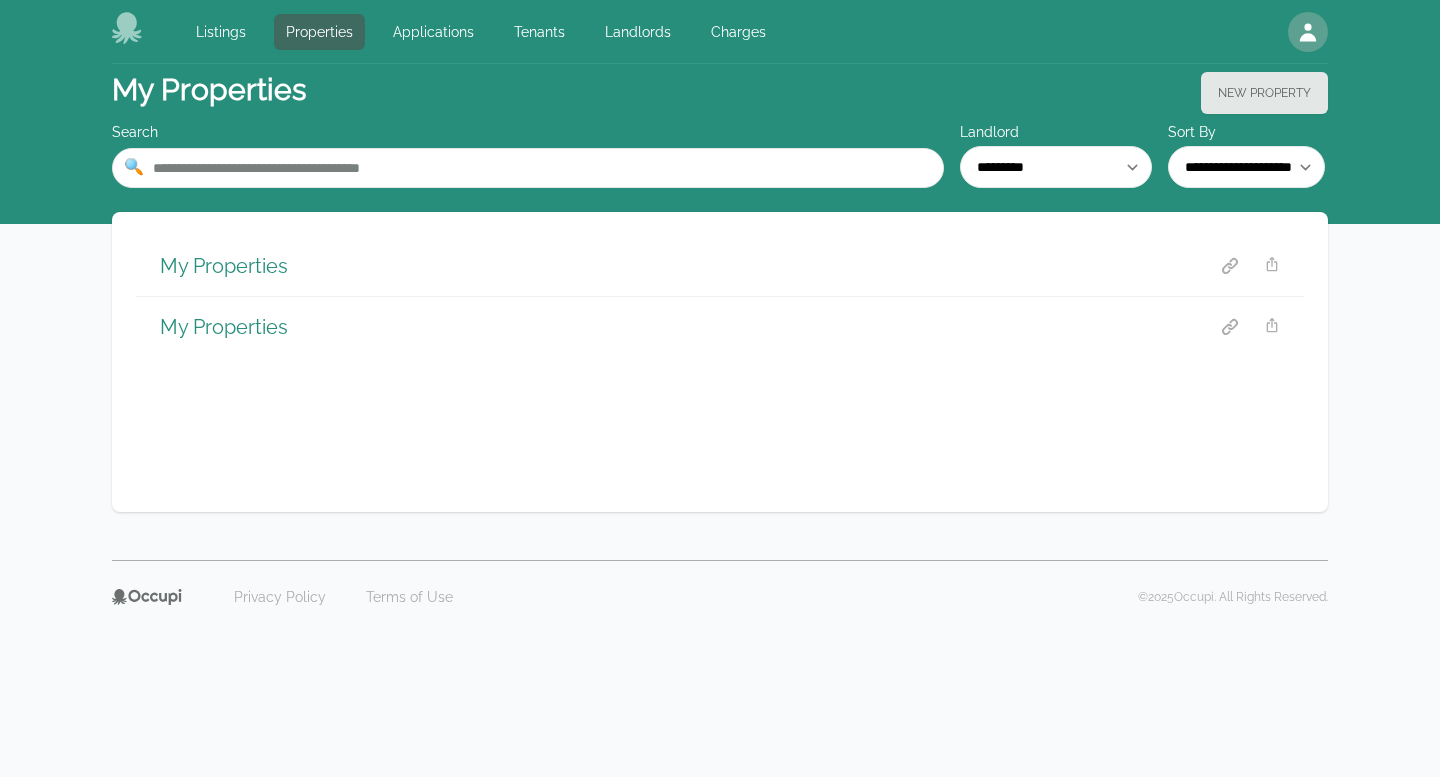 click on "My Properties" at bounding box center [224, 266] 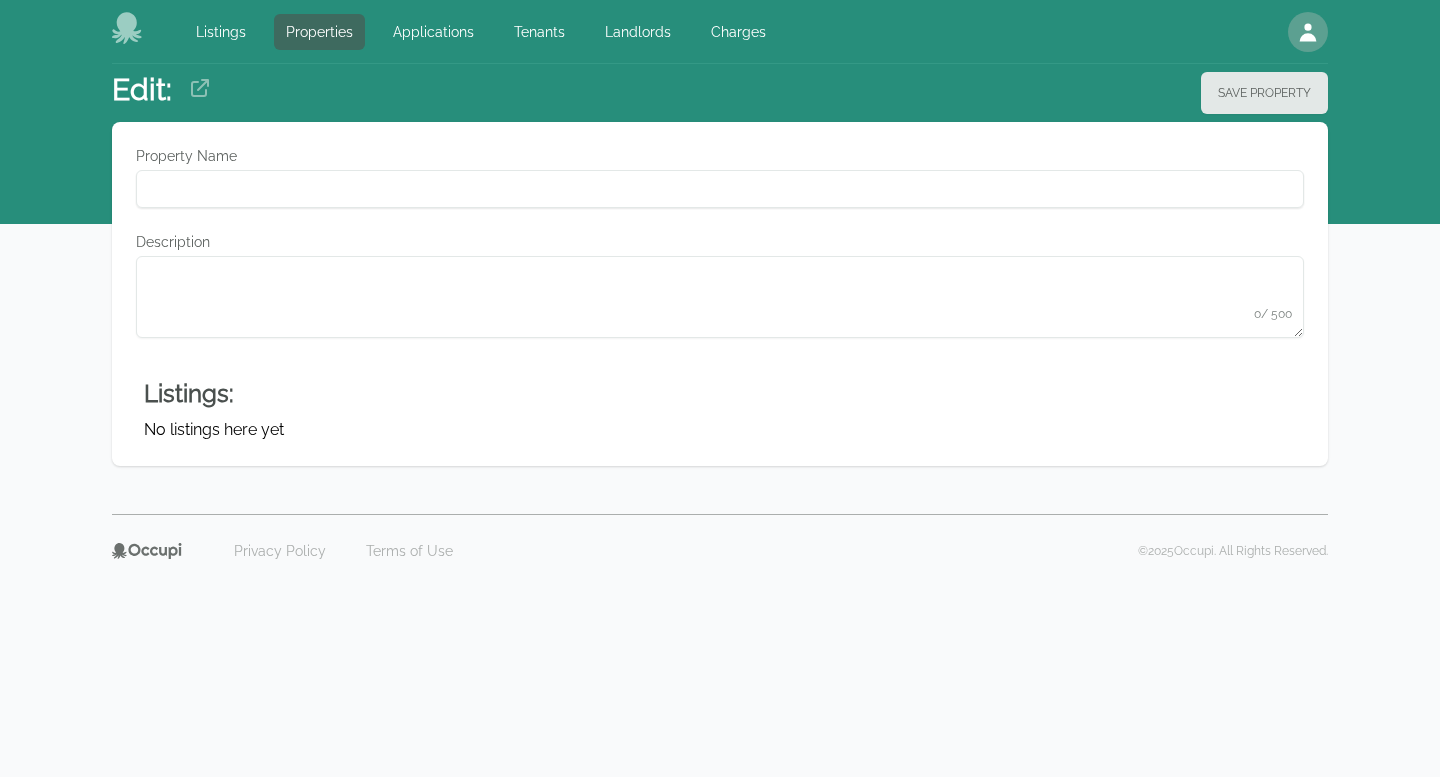 type on "**********" 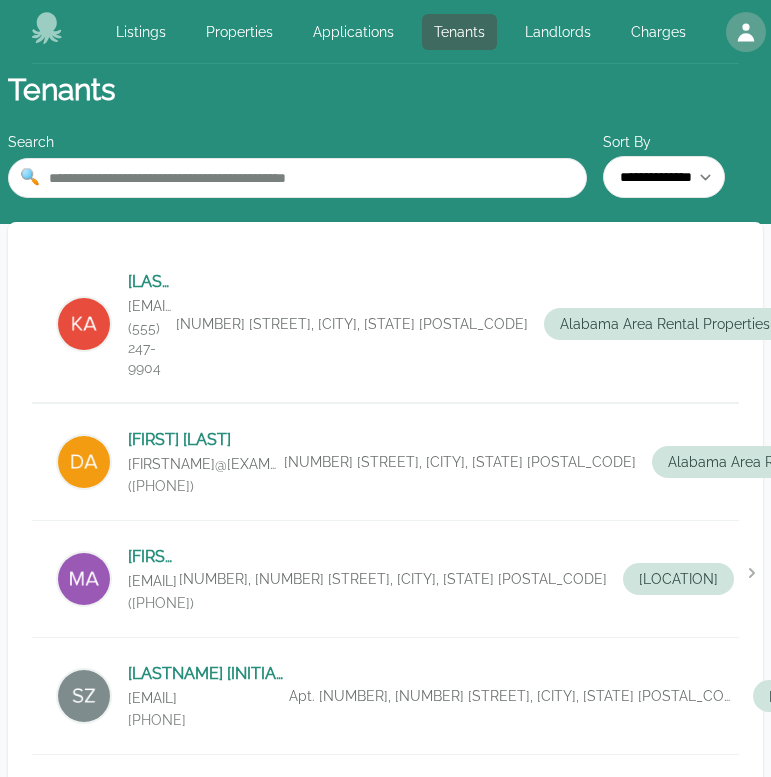 scroll, scrollTop: 0, scrollLeft: 0, axis: both 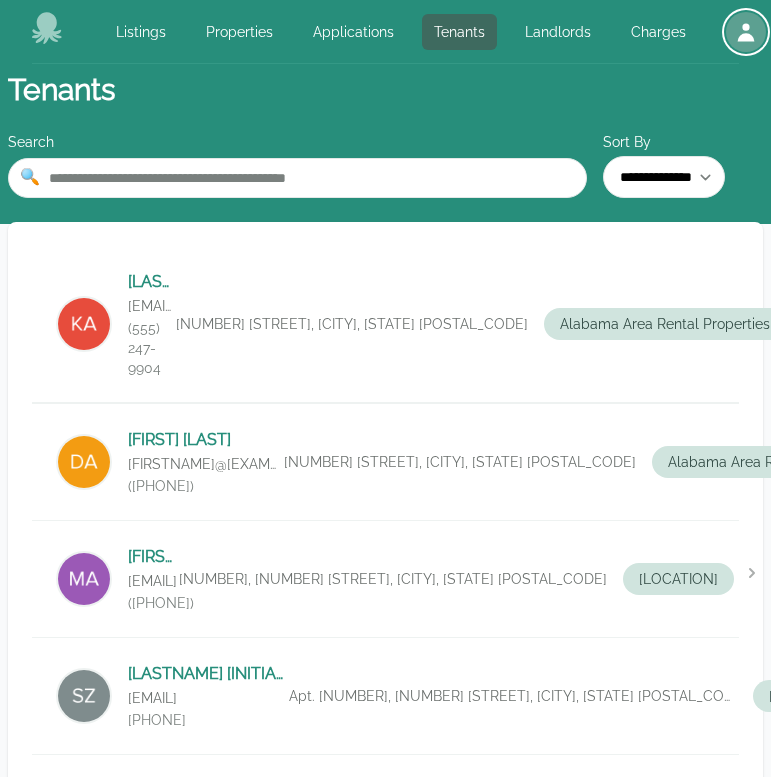 click 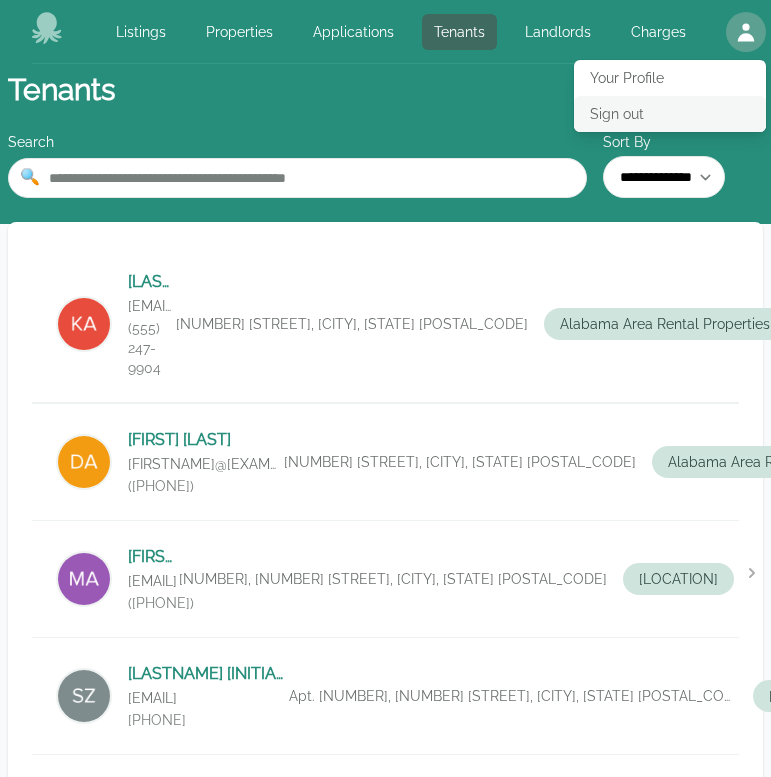 click on "Sign out" at bounding box center [670, 114] 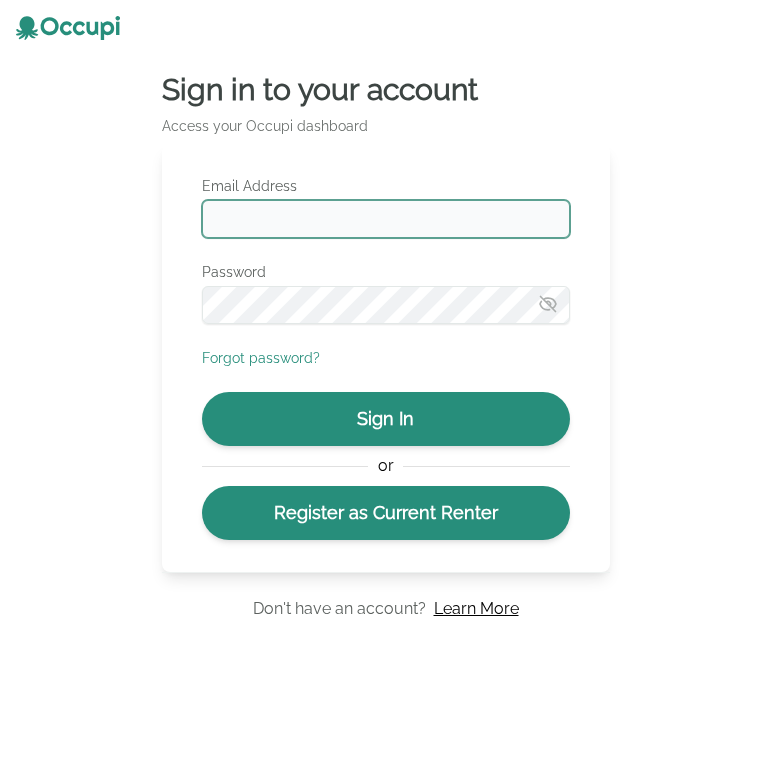 click on "Email Address" at bounding box center [386, 219] 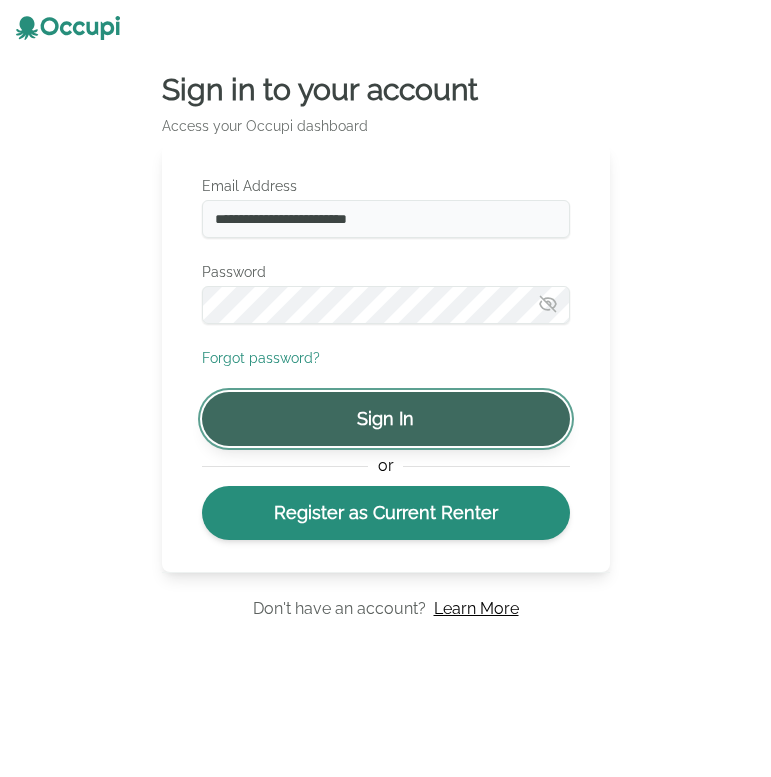 click on "Sign In" at bounding box center [386, 419] 